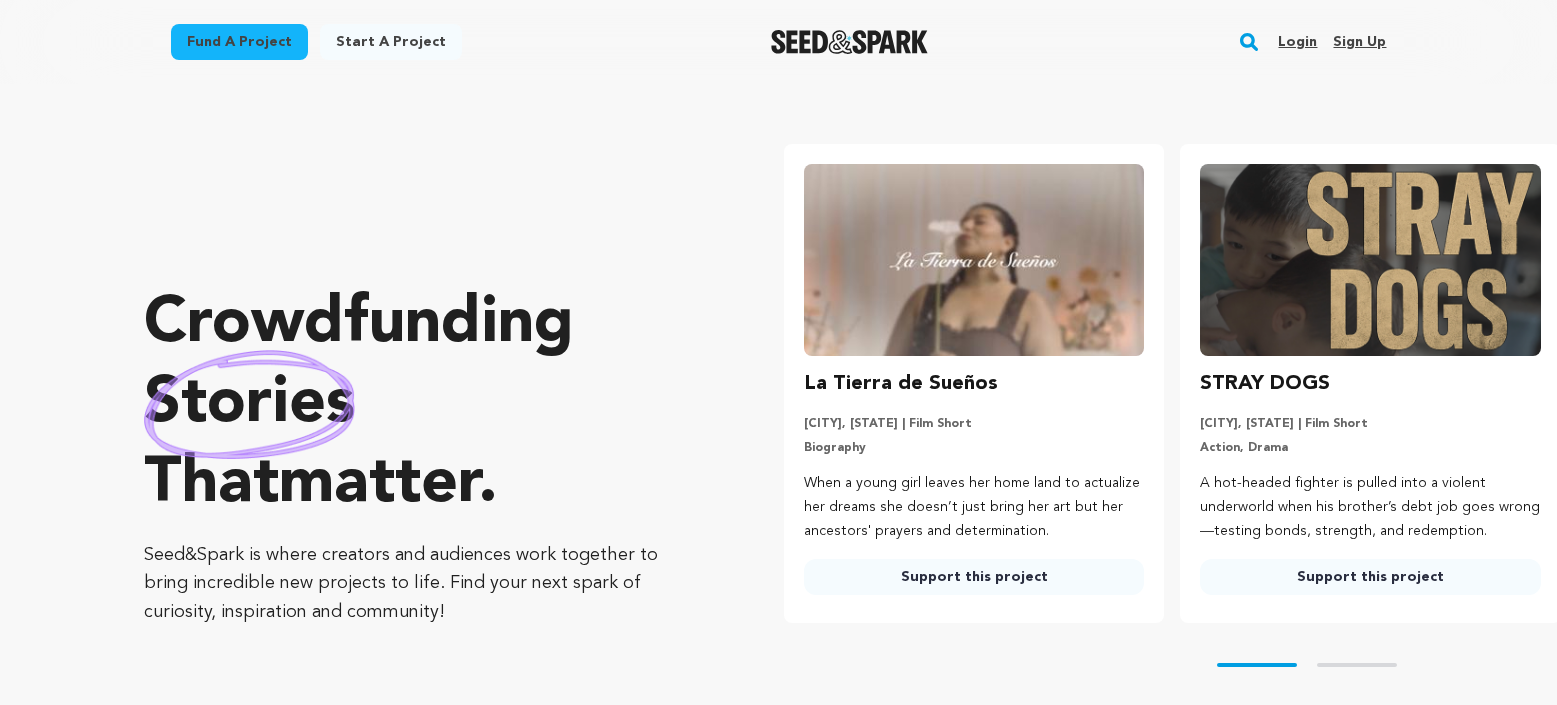 scroll, scrollTop: 0, scrollLeft: 0, axis: both 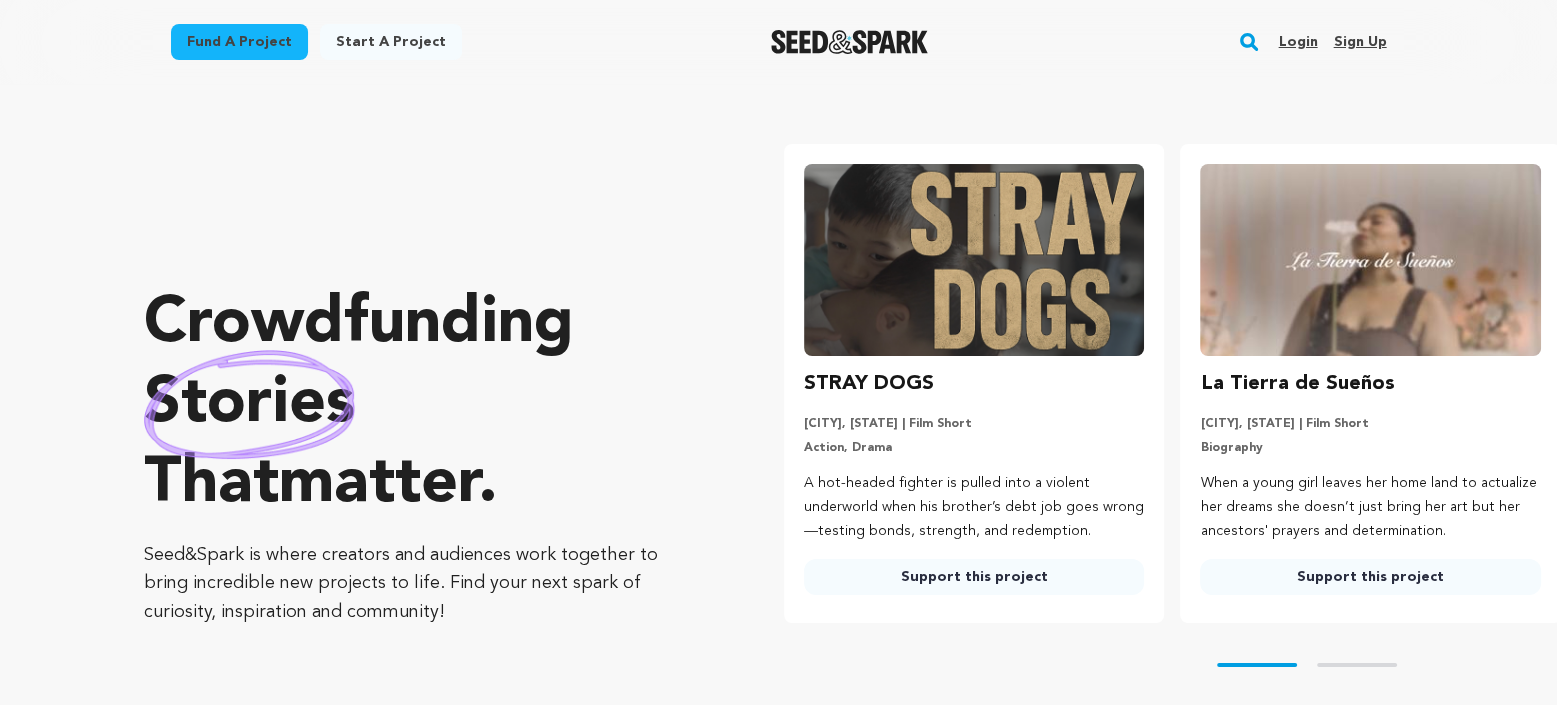 click on "Login" at bounding box center (1297, 42) 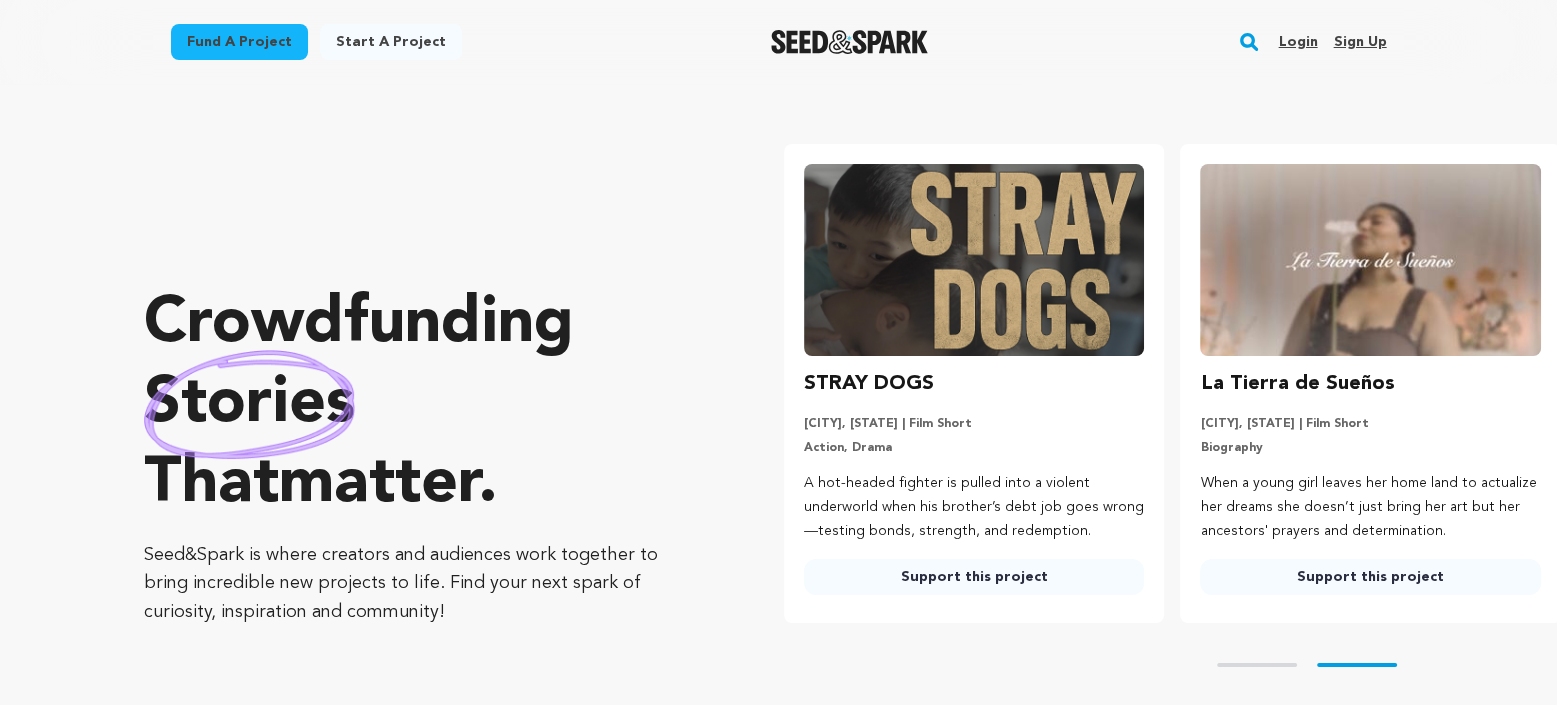 scroll, scrollTop: 0, scrollLeft: 83, axis: horizontal 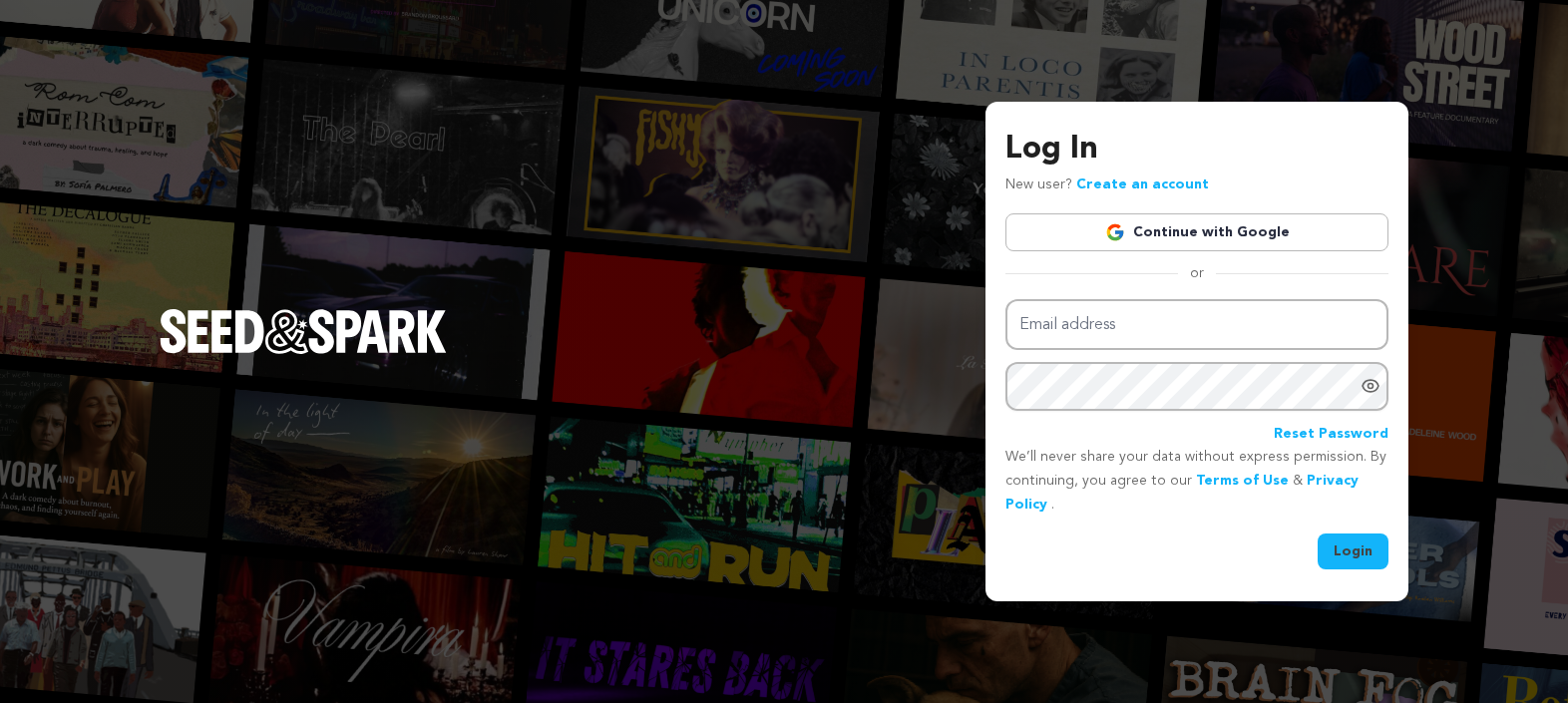click on "Continue with Google" at bounding box center [1197, 232] 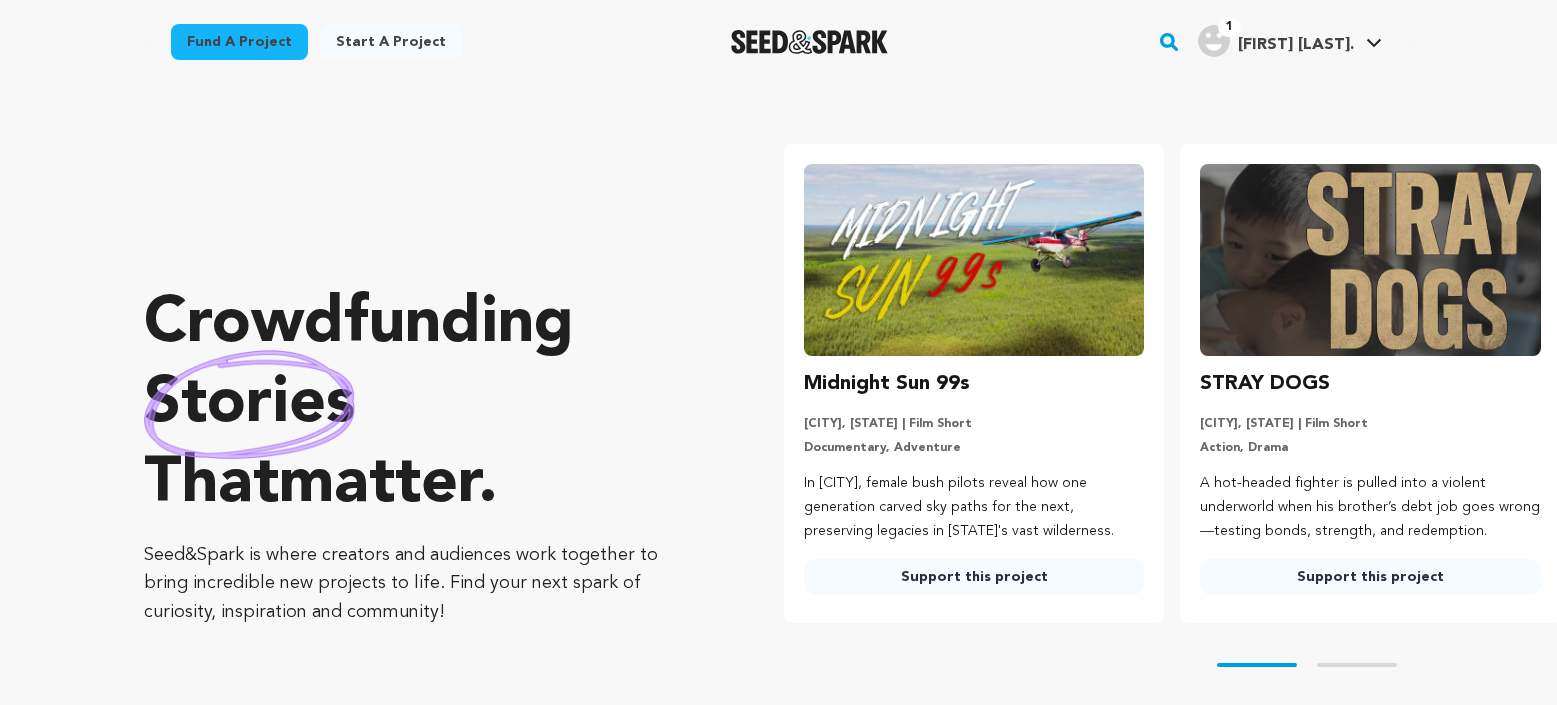 scroll, scrollTop: 0, scrollLeft: 0, axis: both 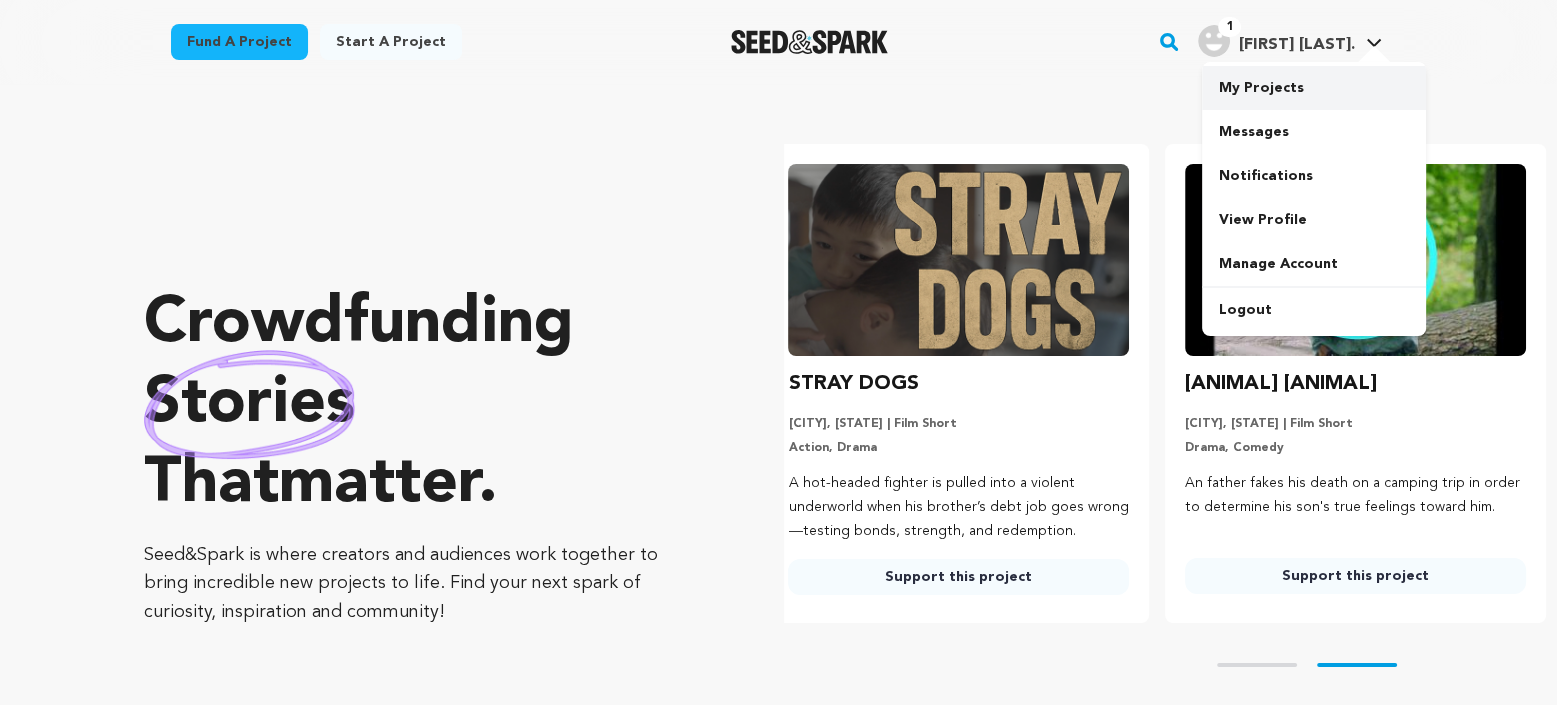 click on "My Projects" at bounding box center [1314, 88] 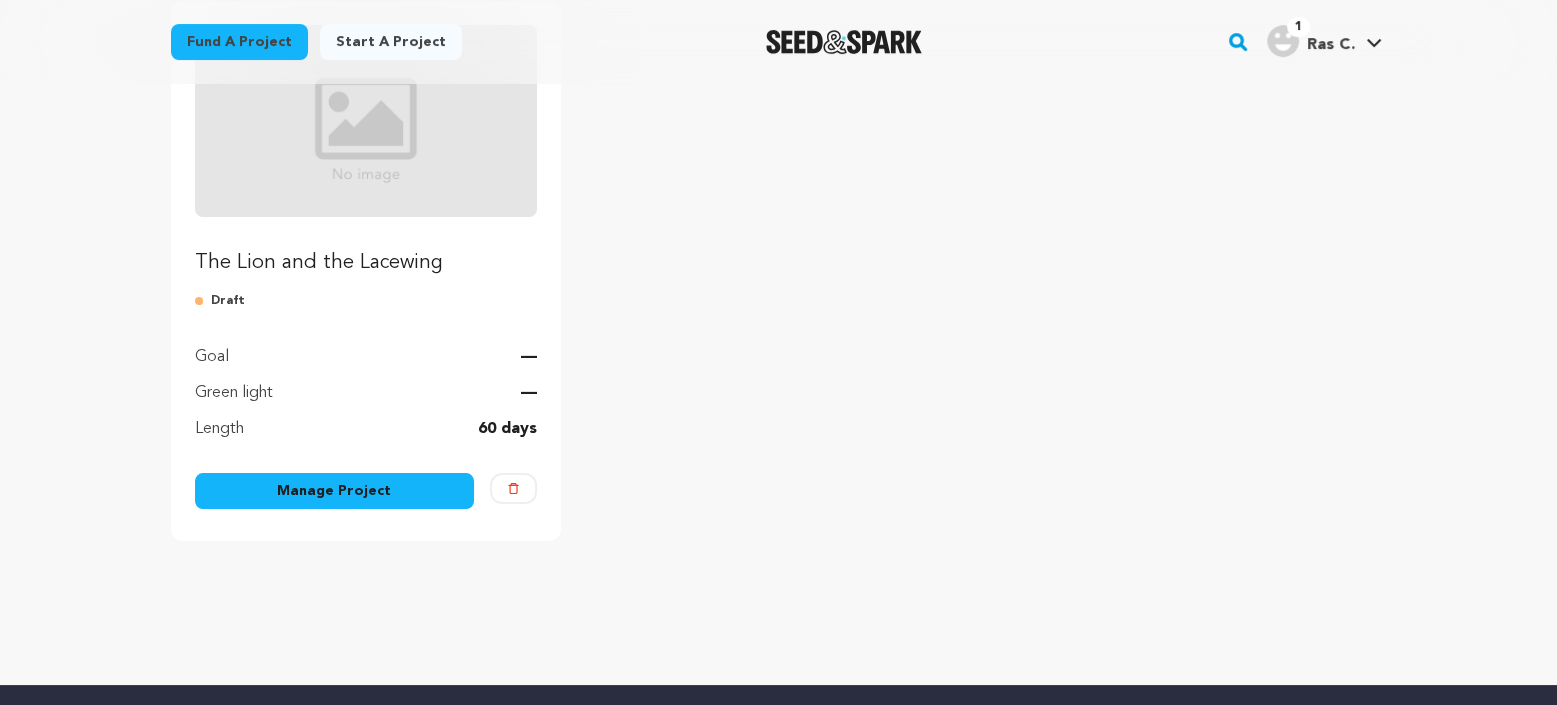scroll, scrollTop: 300, scrollLeft: 0, axis: vertical 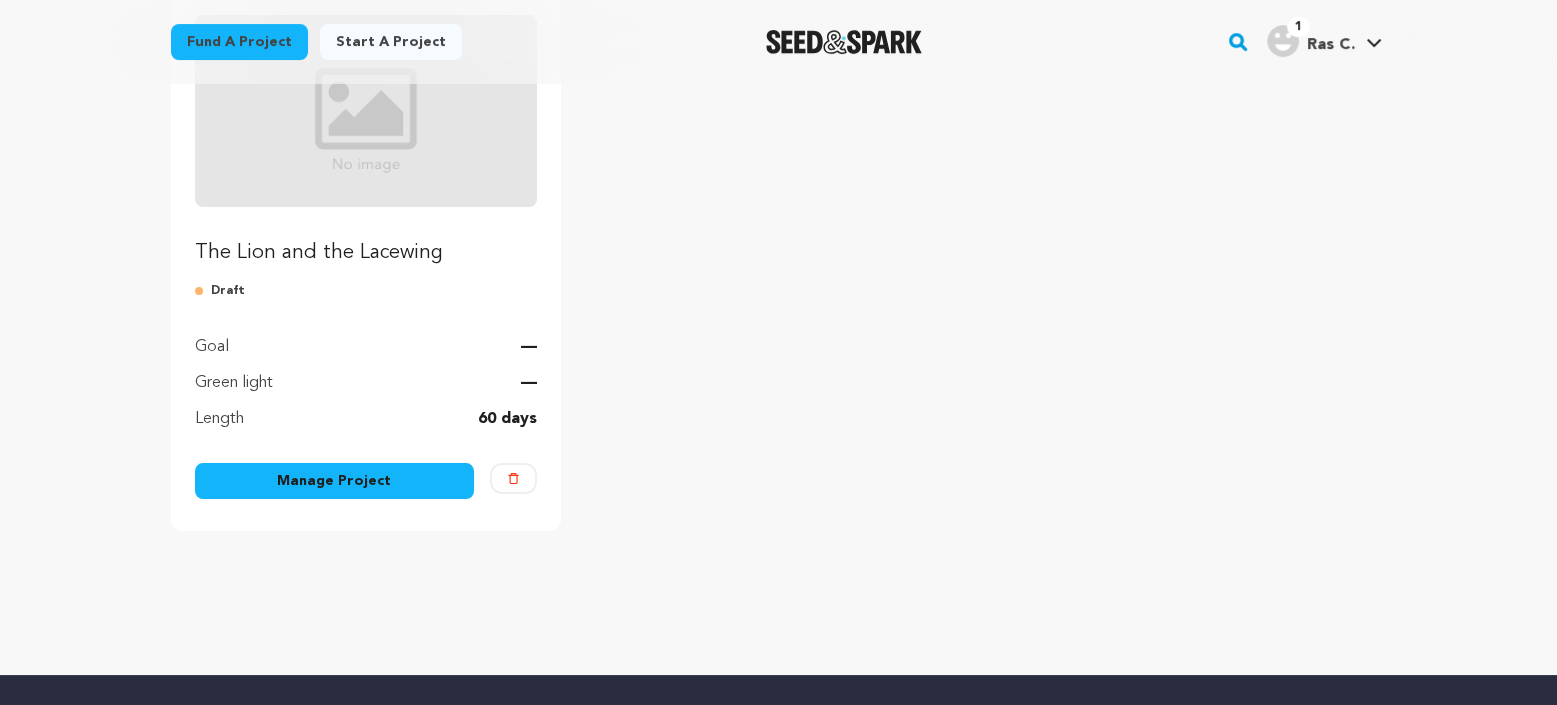 click on "Manage Project" at bounding box center (335, 481) 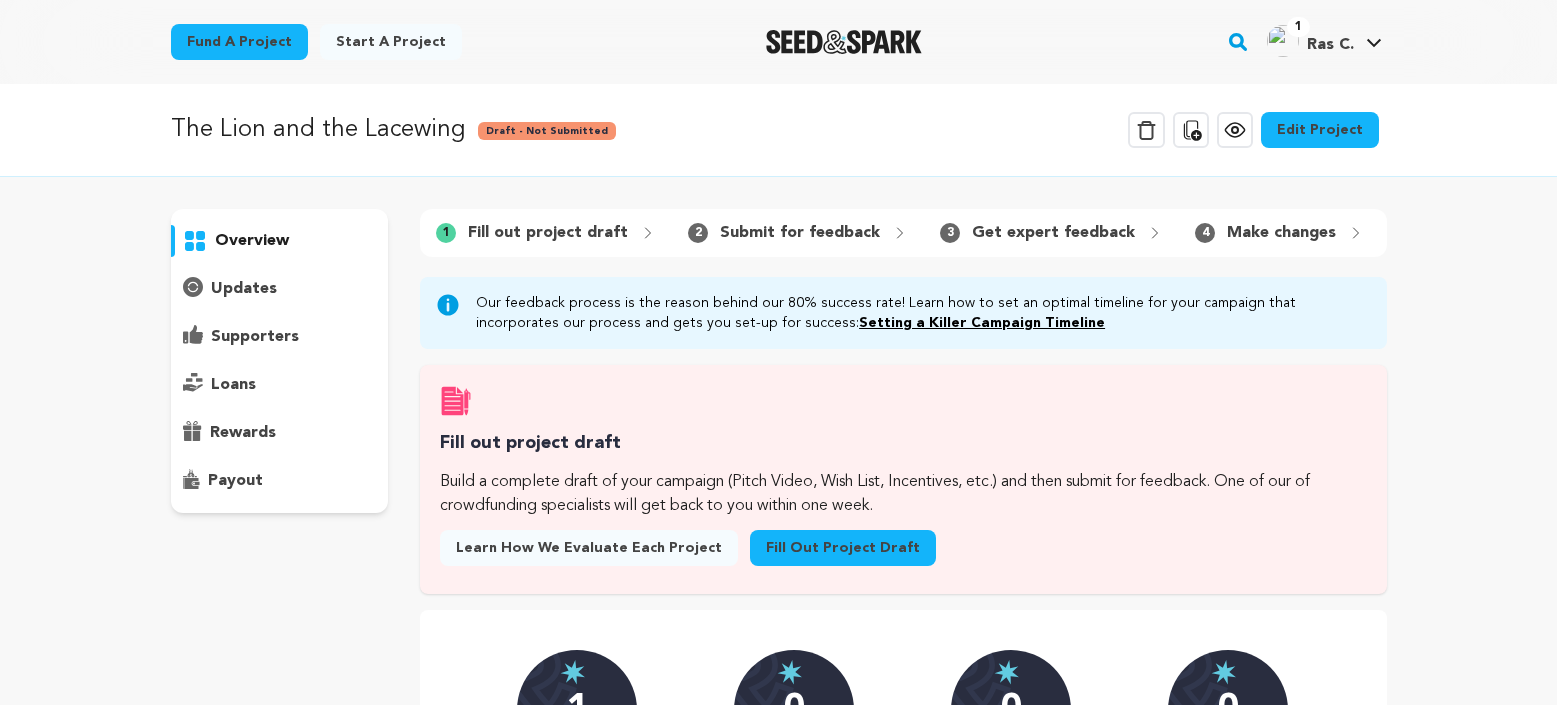 scroll, scrollTop: 0, scrollLeft: 0, axis: both 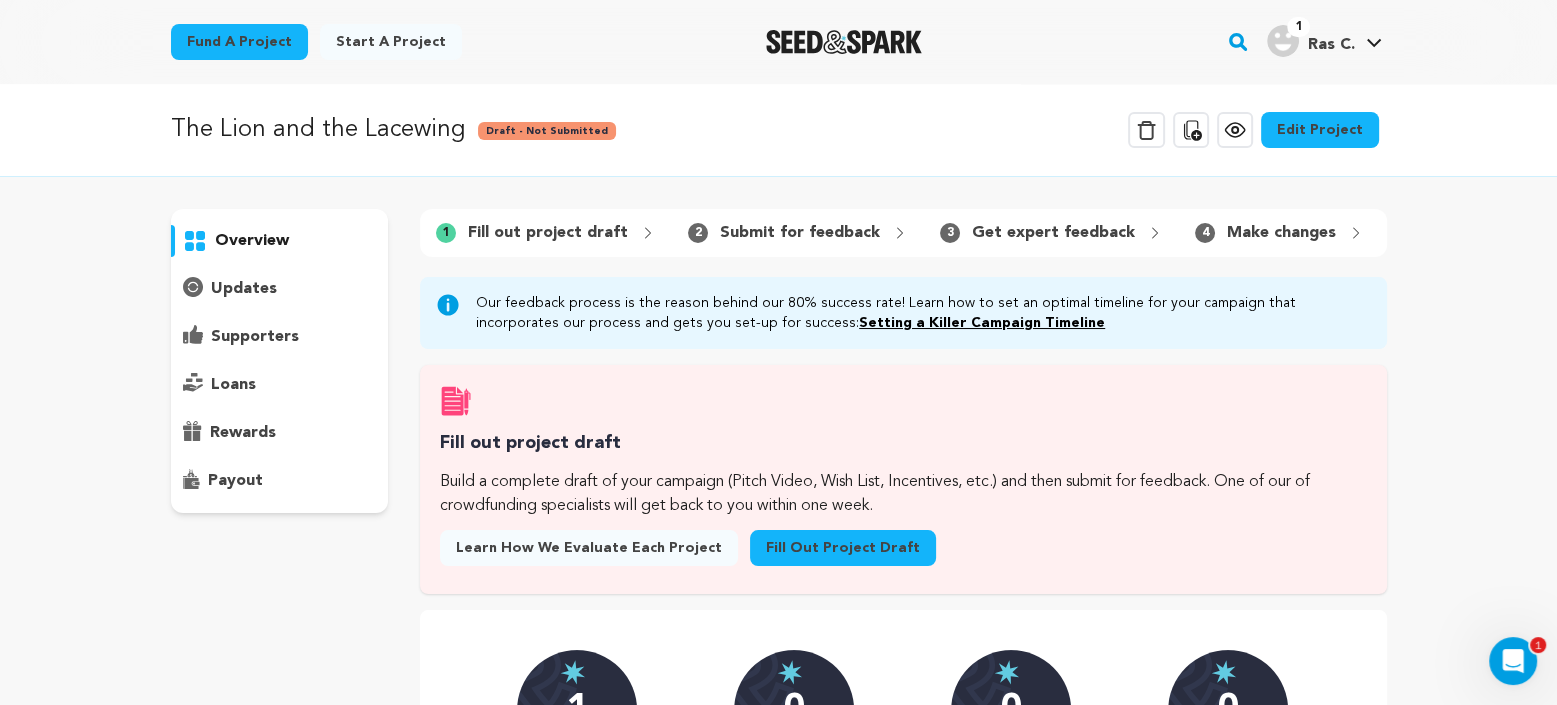 click on "Fill out project draft" at bounding box center [843, 548] 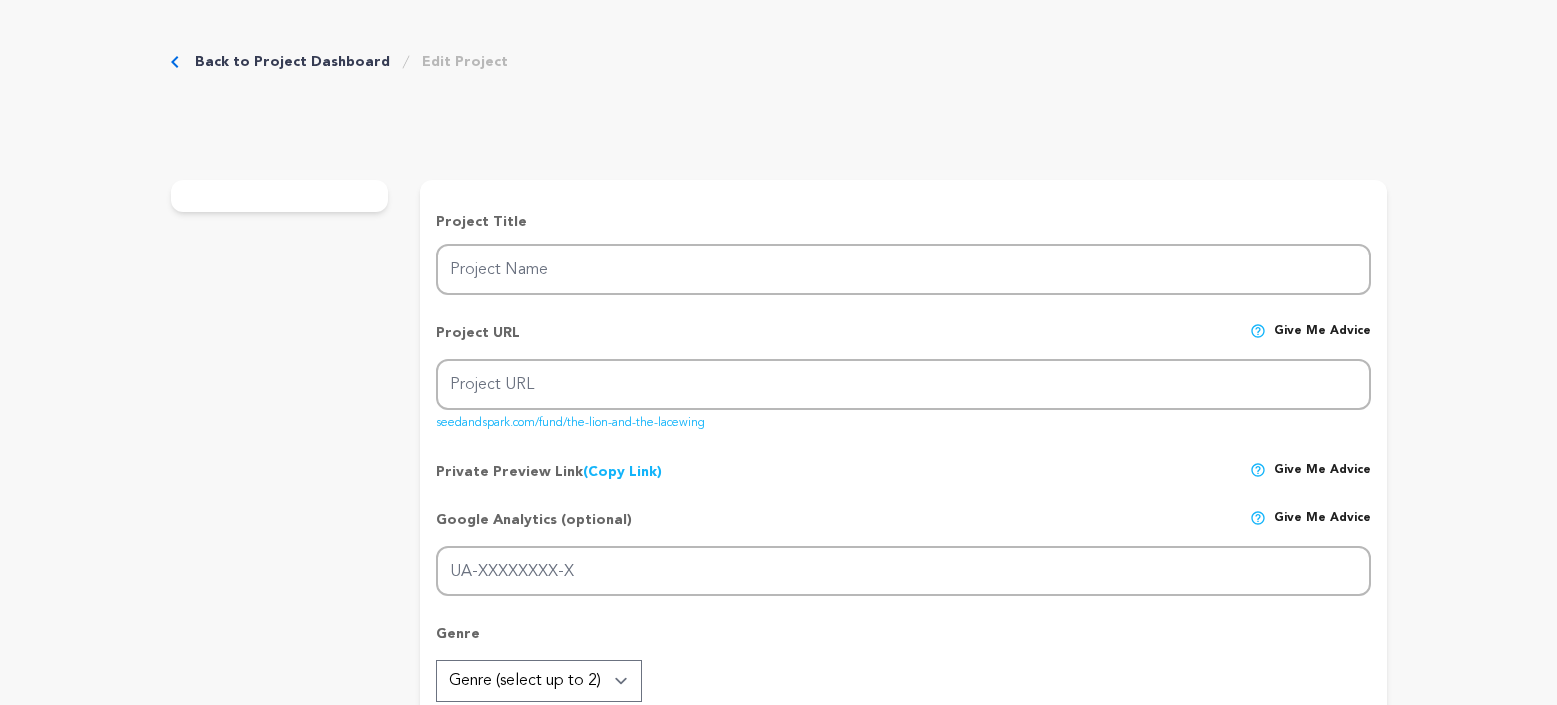 scroll, scrollTop: 0, scrollLeft: 0, axis: both 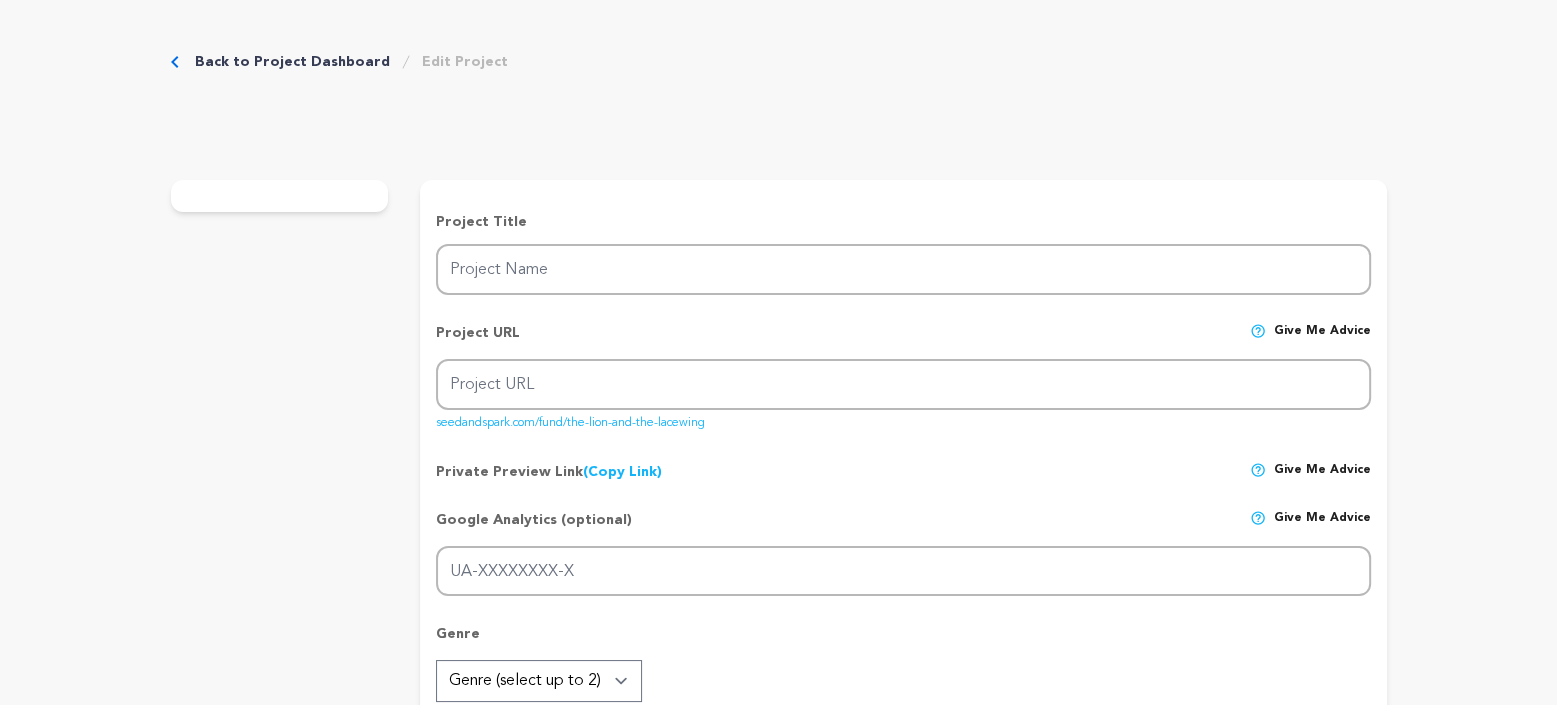 type on "The Lion and the Lacewing" 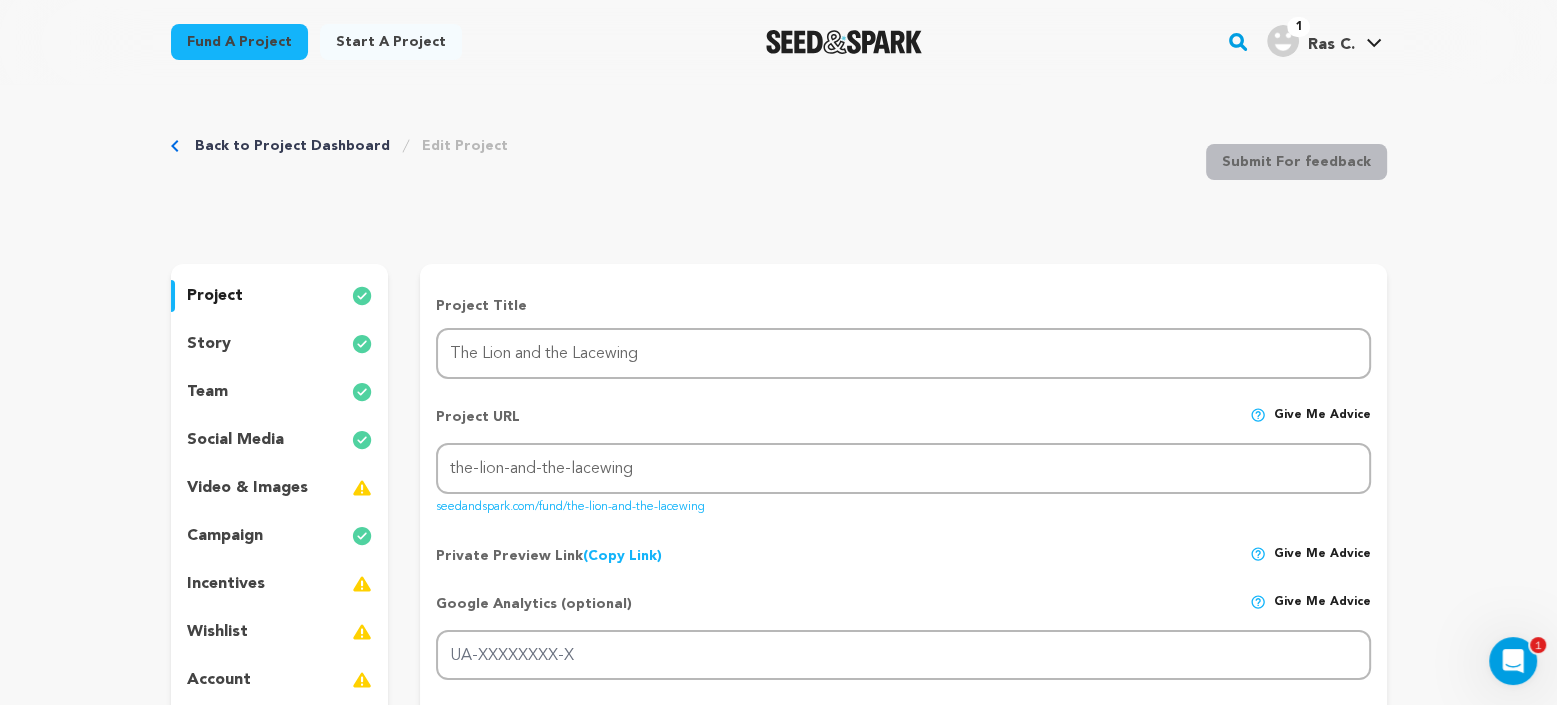 scroll, scrollTop: 0, scrollLeft: 0, axis: both 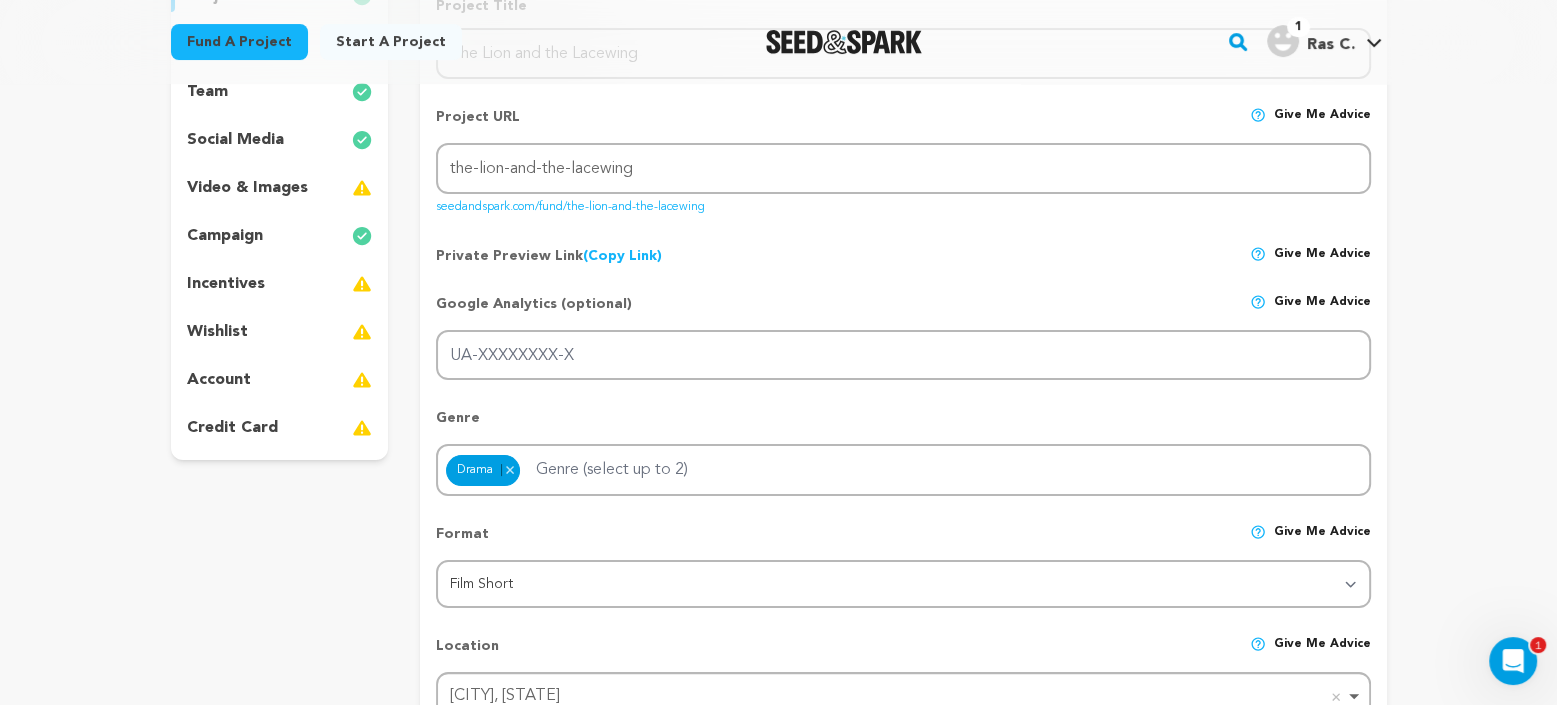 click on "video & images" at bounding box center (247, 188) 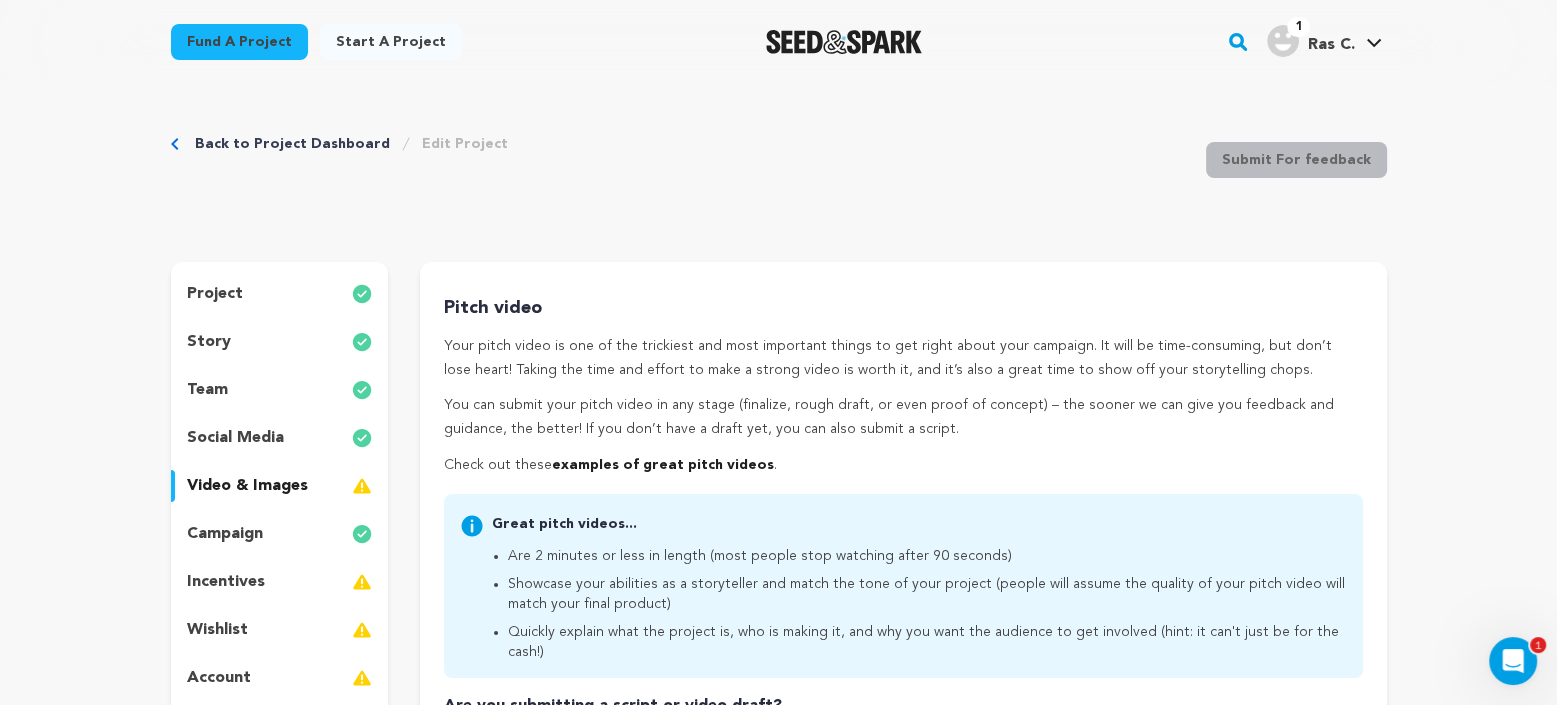 scroll, scrollTop: 0, scrollLeft: 0, axis: both 